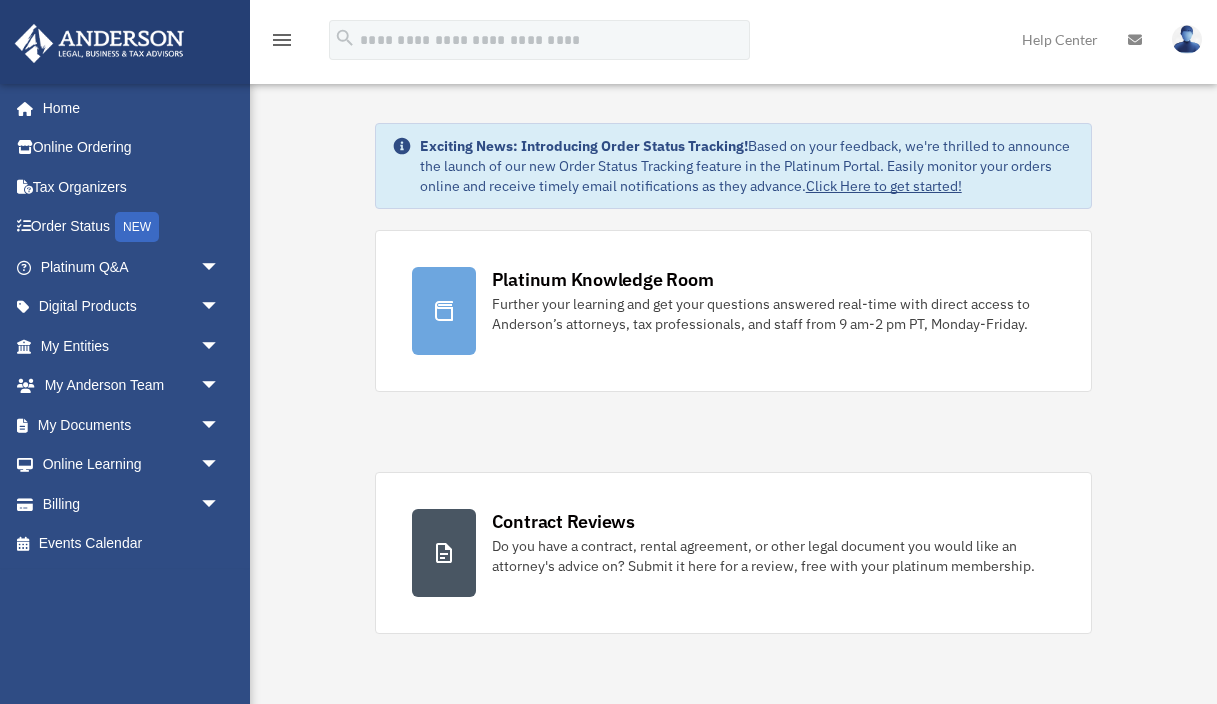 scroll, scrollTop: 0, scrollLeft: 0, axis: both 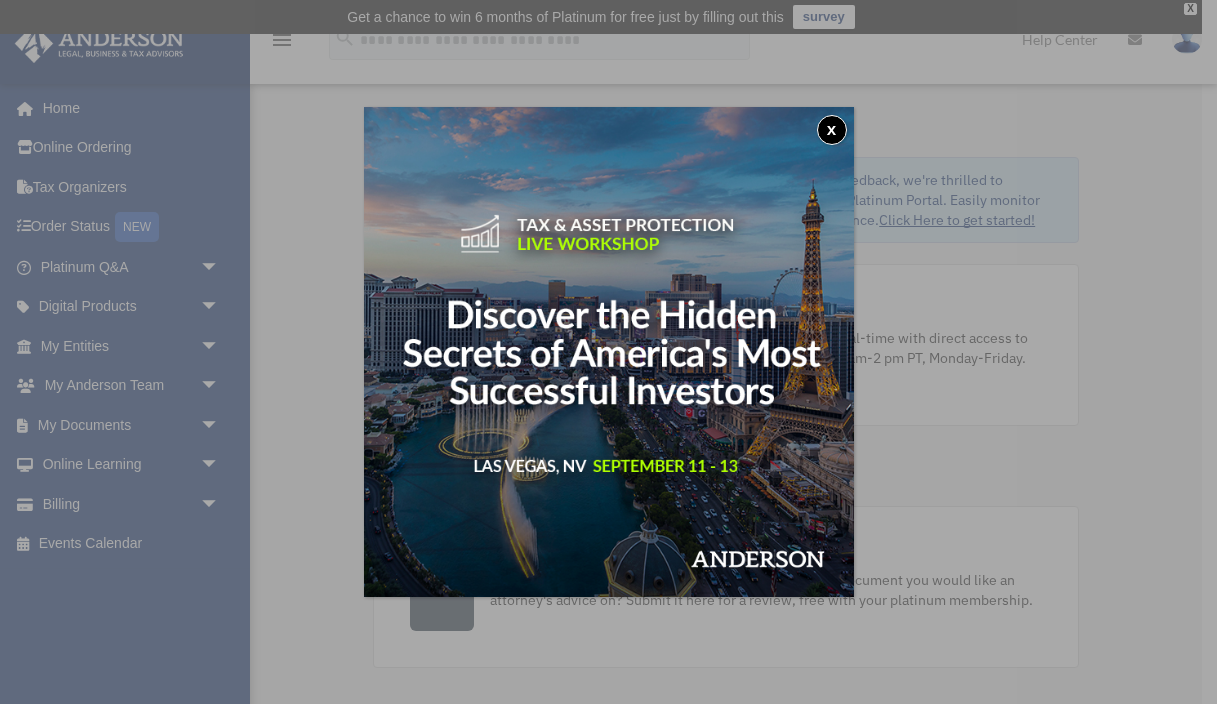 click on "x" at bounding box center [832, 130] 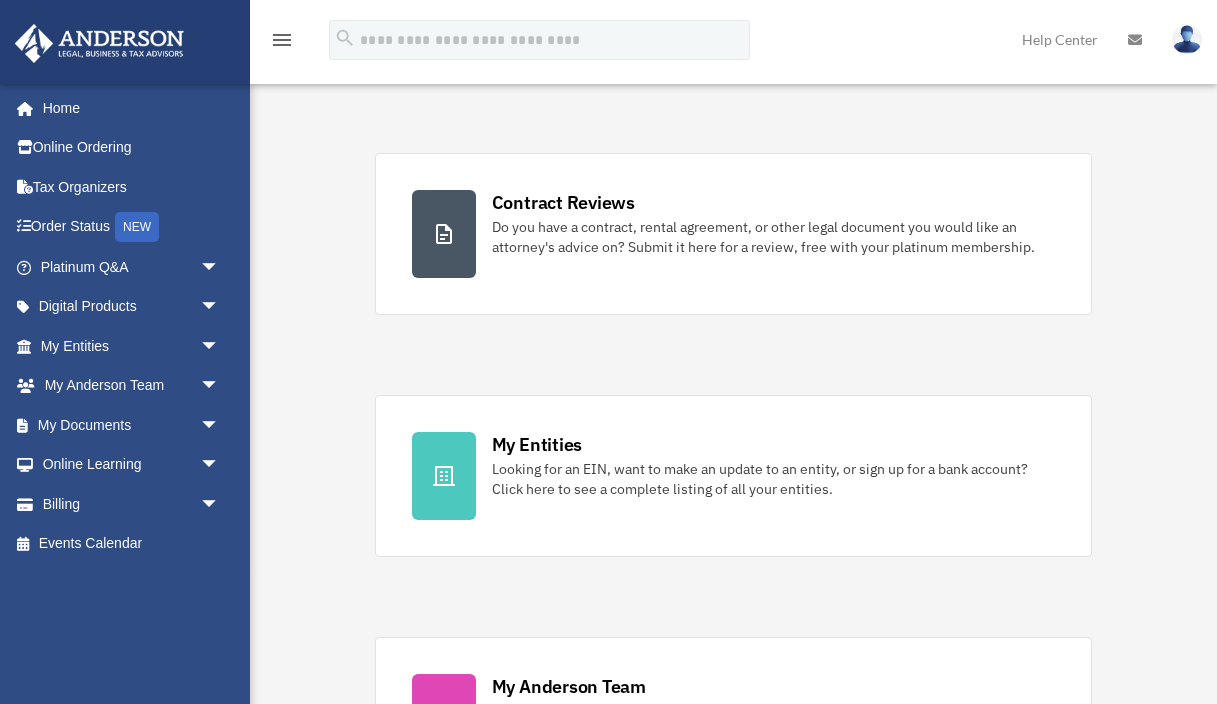scroll, scrollTop: 0, scrollLeft: 0, axis: both 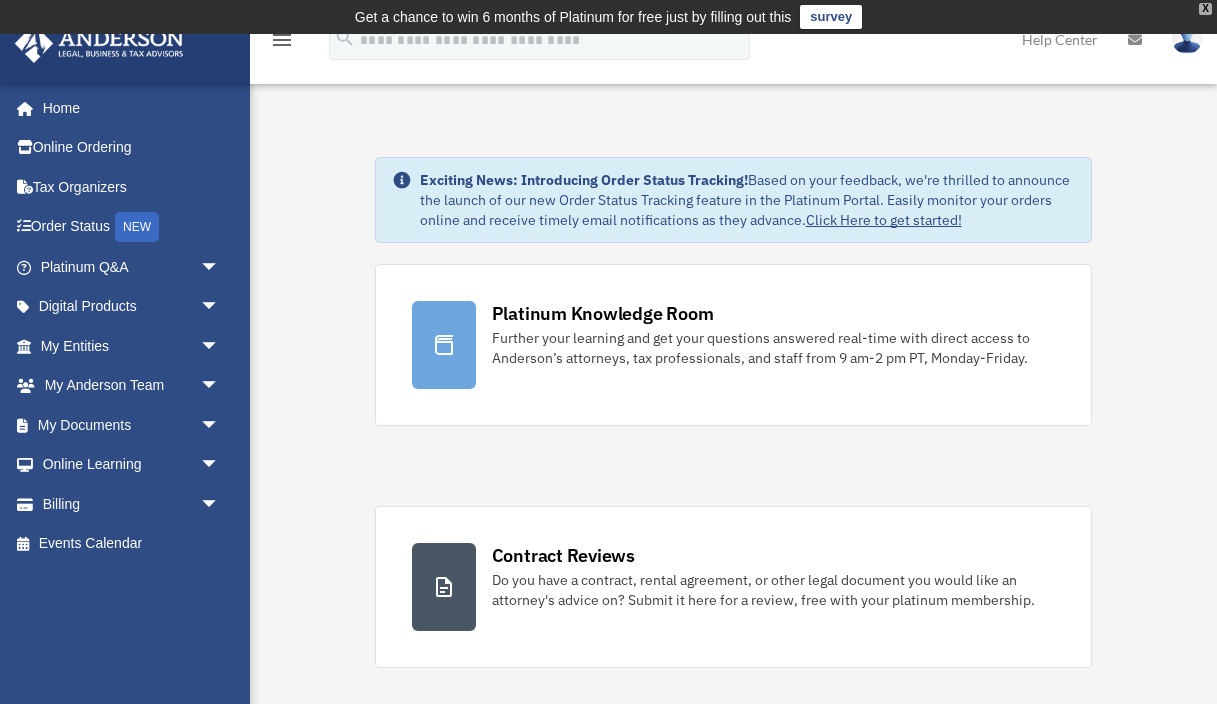click on "X" at bounding box center (1205, 9) 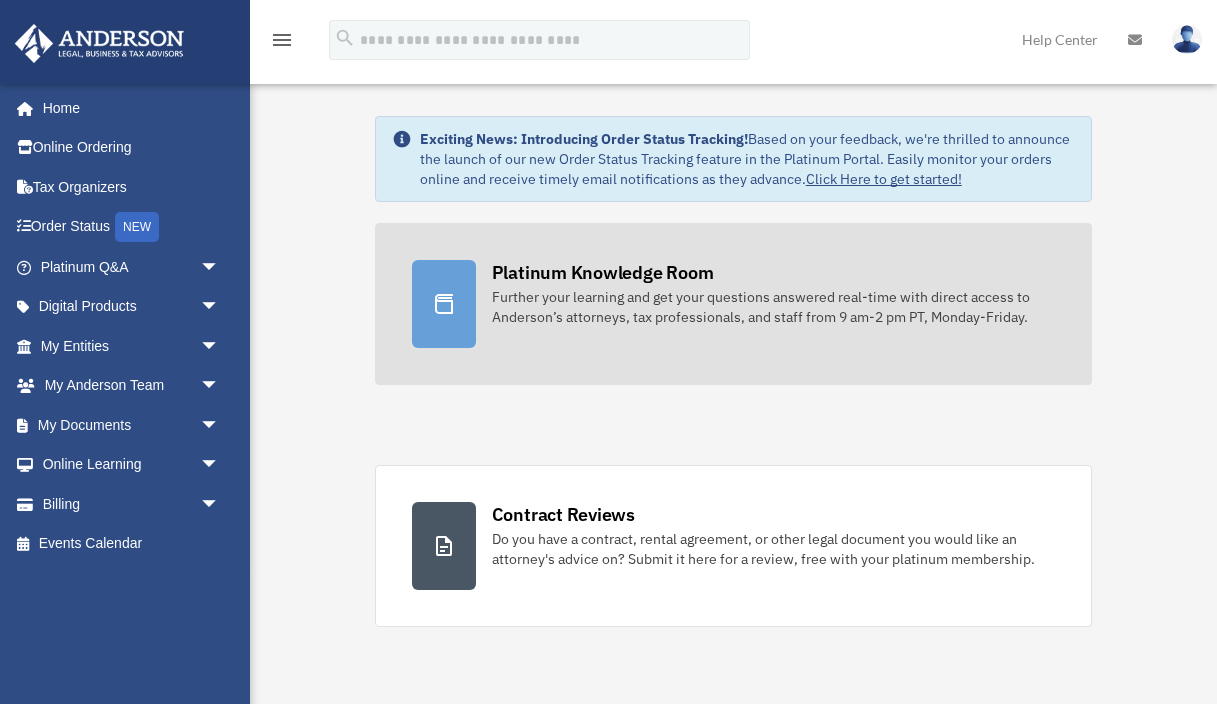 scroll, scrollTop: 0, scrollLeft: 0, axis: both 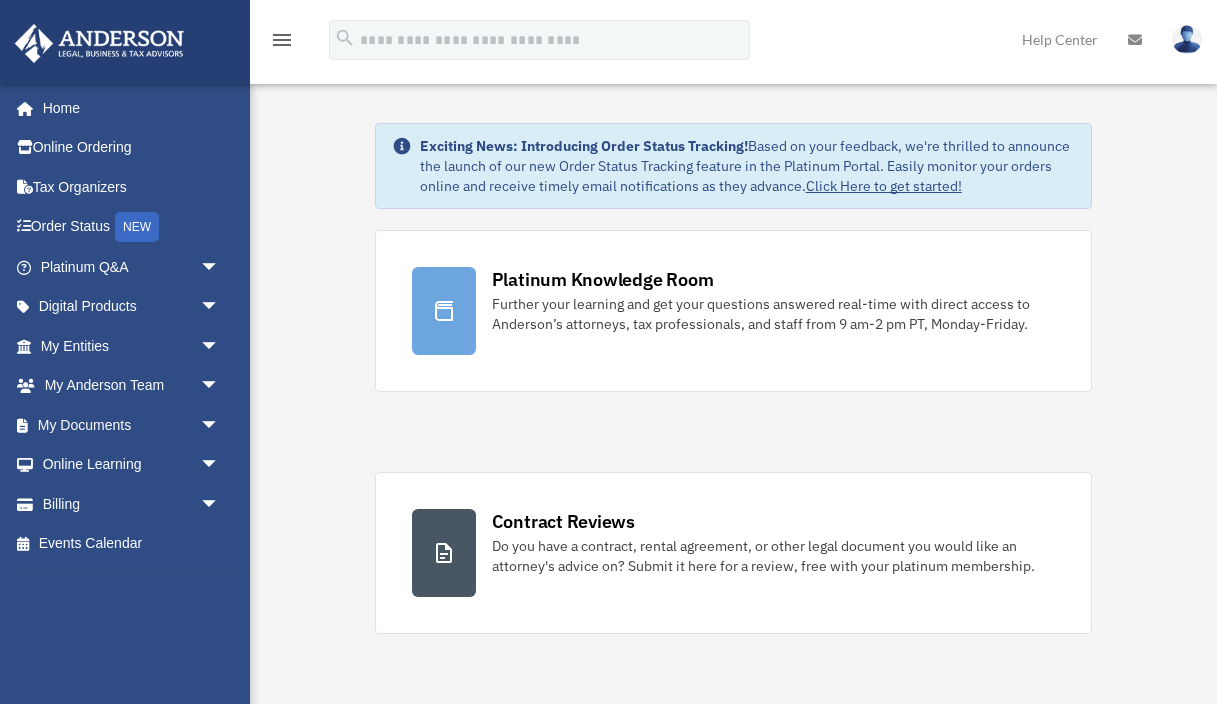 click at bounding box center (1135, 39) 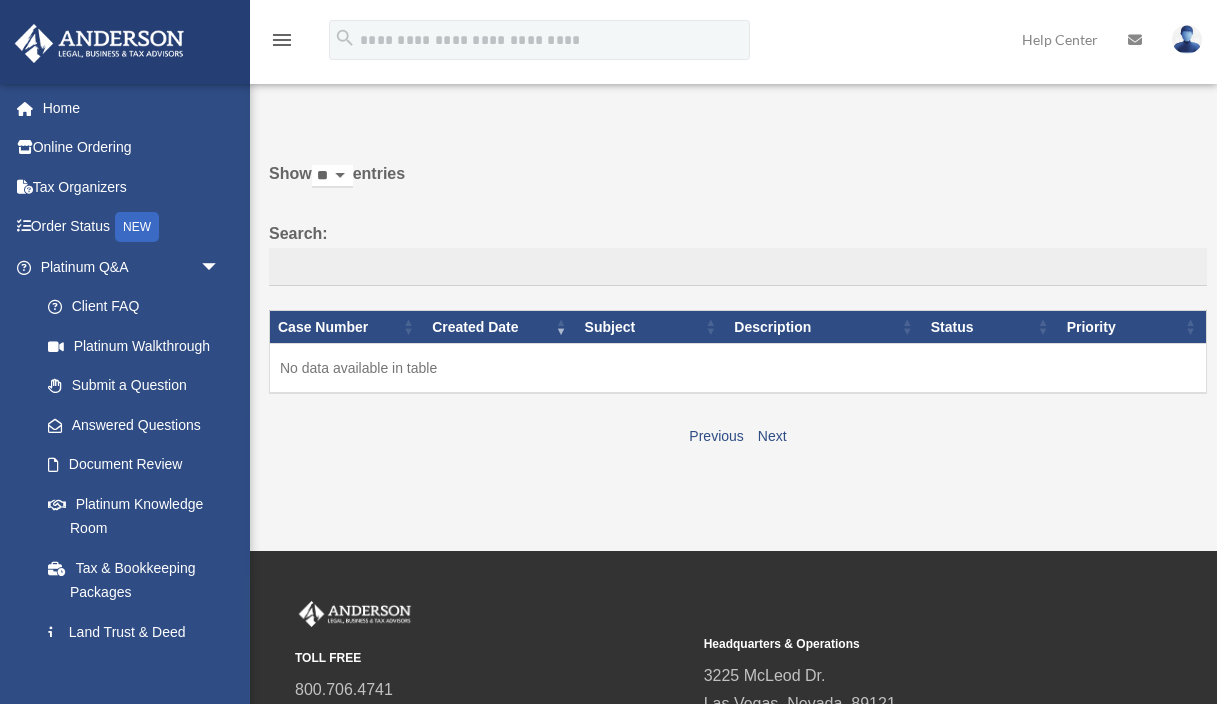 scroll, scrollTop: 0, scrollLeft: 0, axis: both 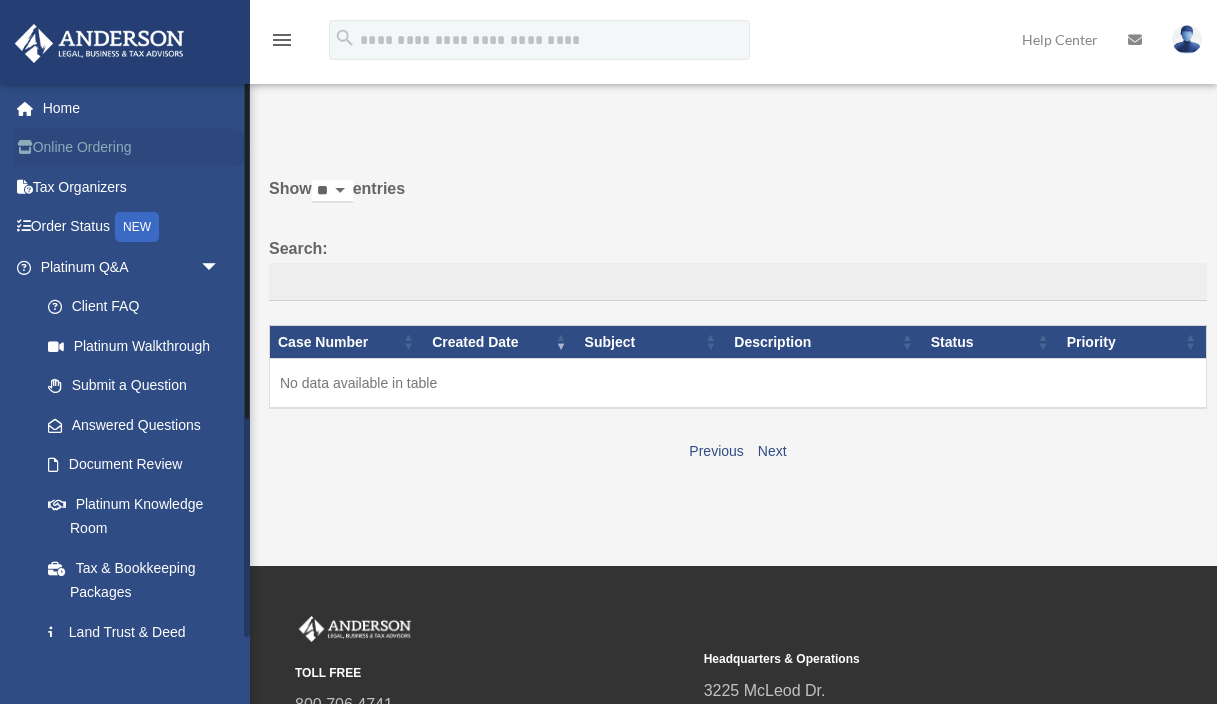 click on "Online Ordering" at bounding box center (132, 148) 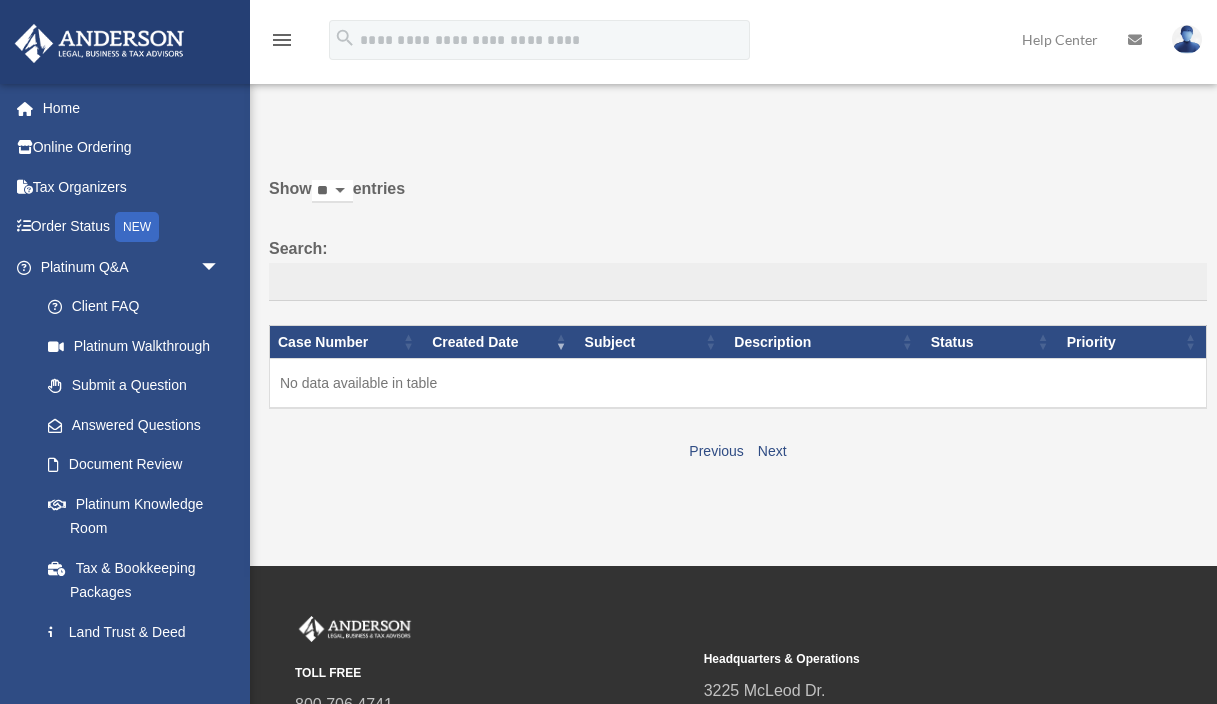 scroll, scrollTop: 0, scrollLeft: 0, axis: both 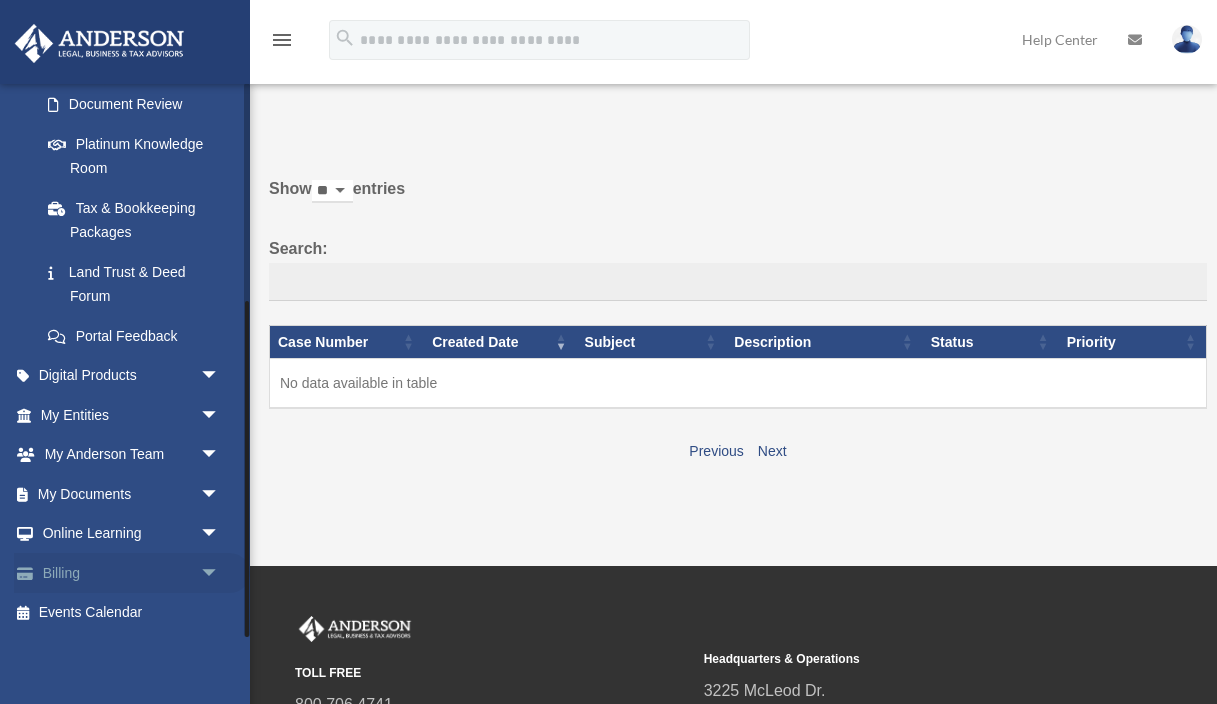 click on "Billing arrow_drop_down" at bounding box center (132, 573) 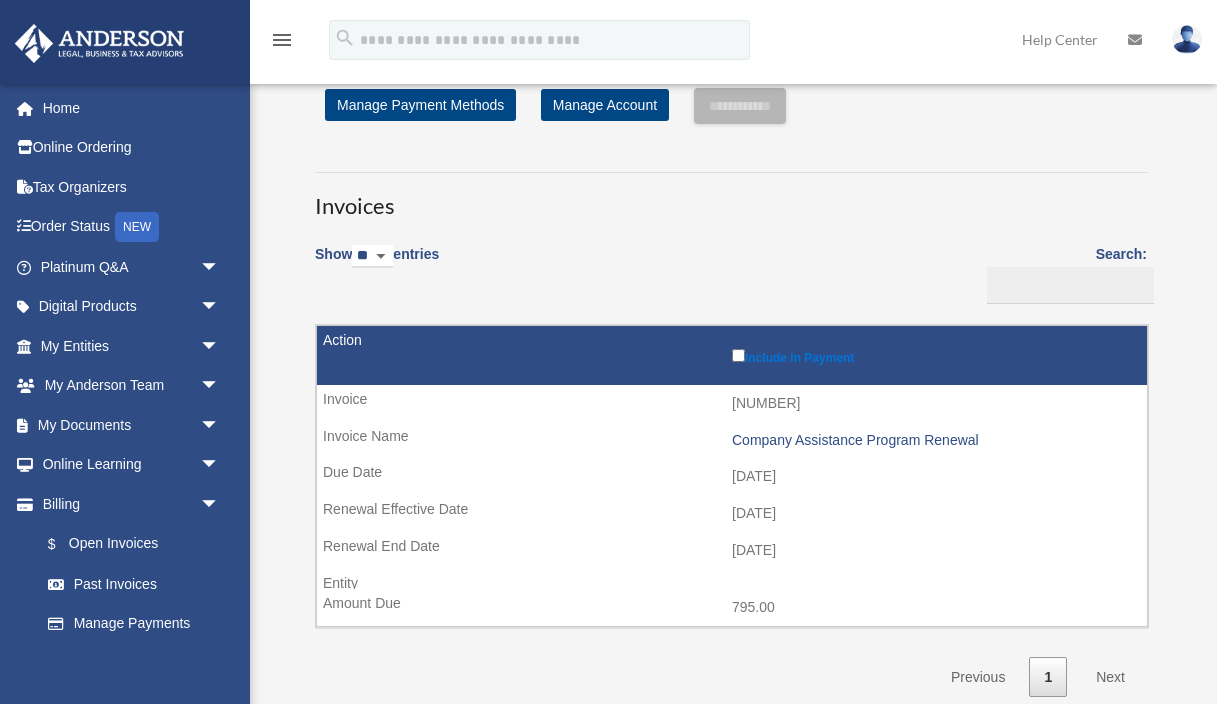 scroll, scrollTop: 0, scrollLeft: 0, axis: both 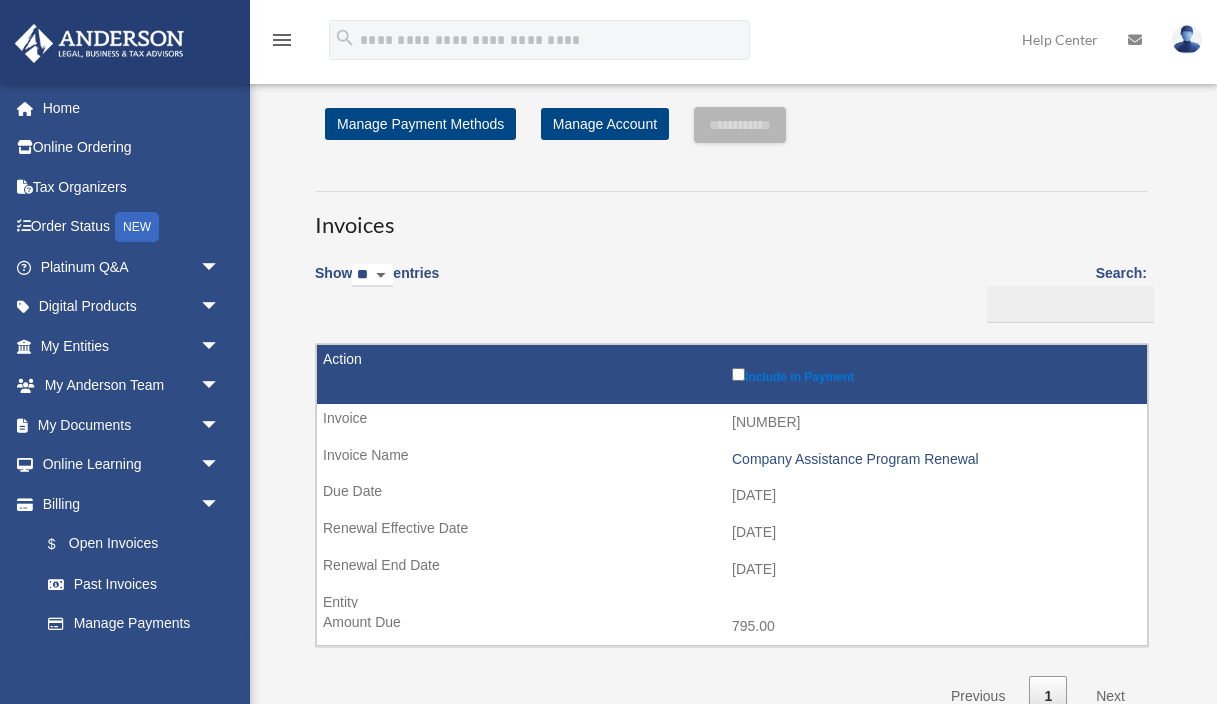 click on "Include in Payment" at bounding box center (934, 374) 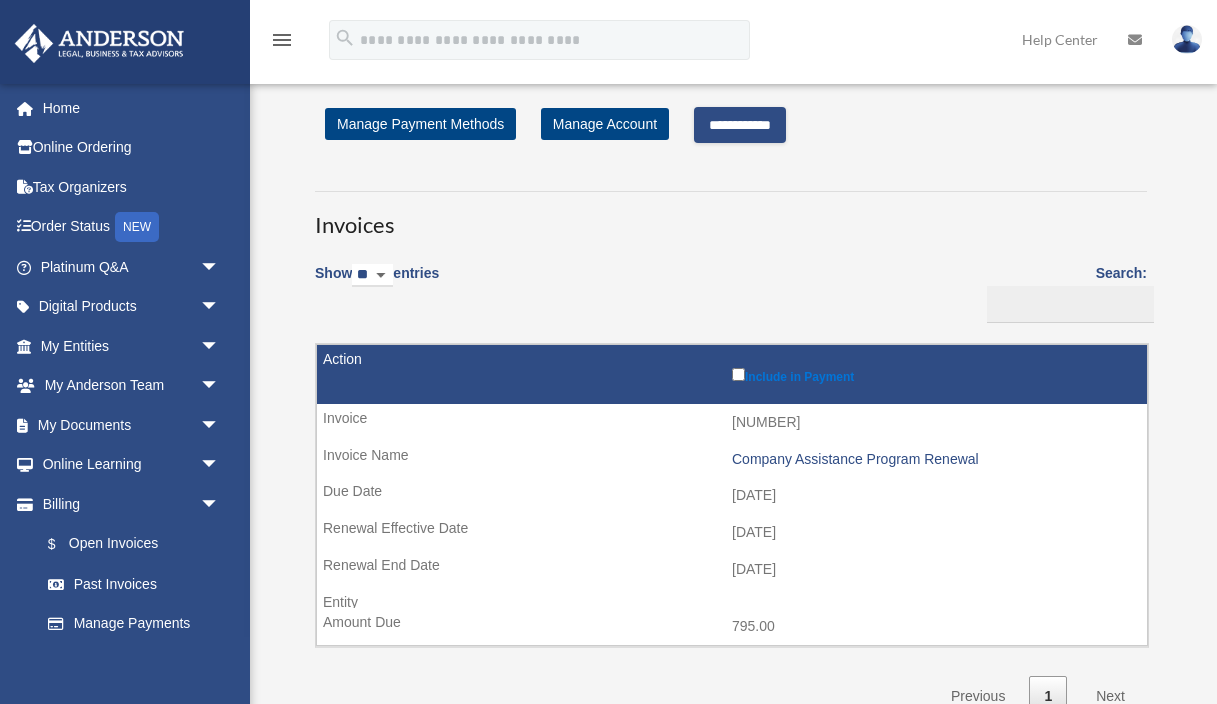 click on "**********" at bounding box center (740, 125) 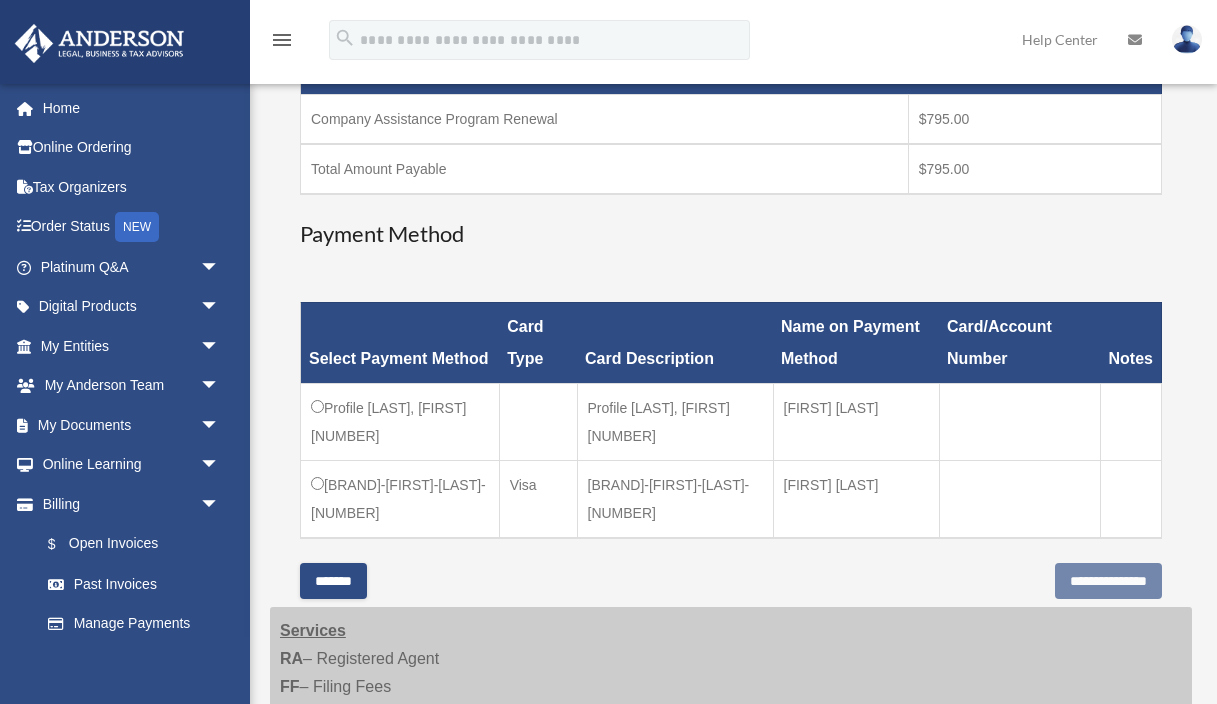 scroll, scrollTop: 356, scrollLeft: 0, axis: vertical 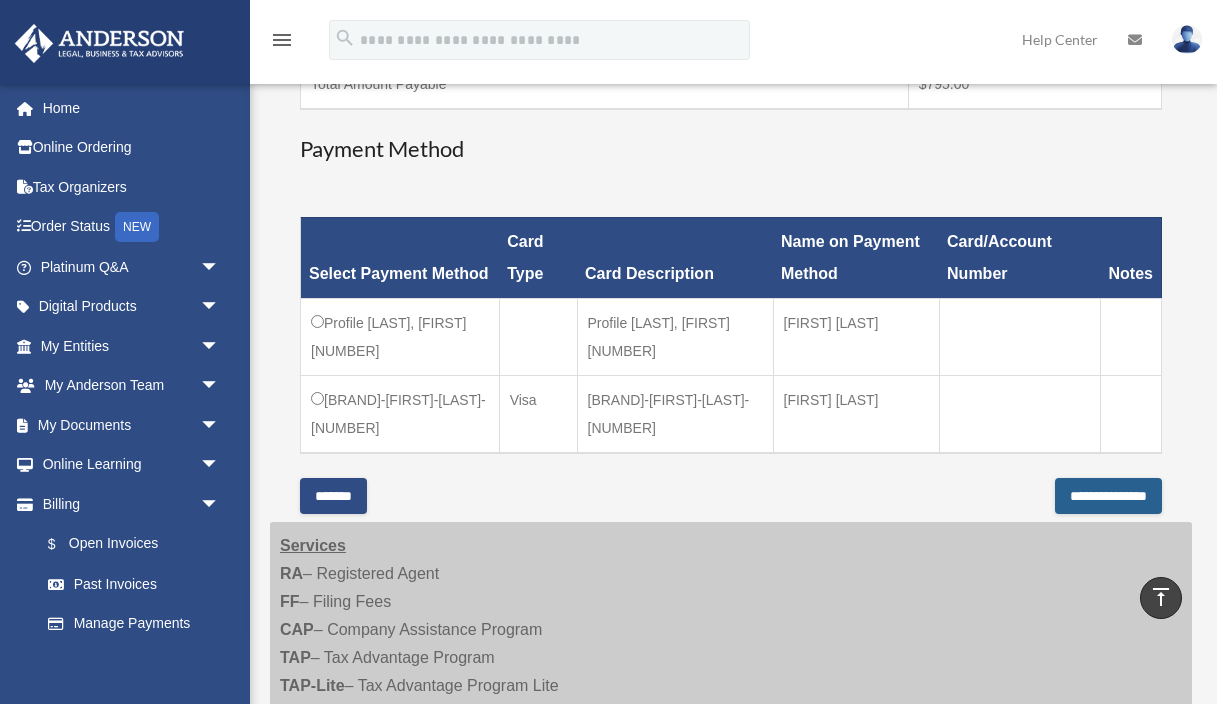 click on "**********" at bounding box center (1108, 496) 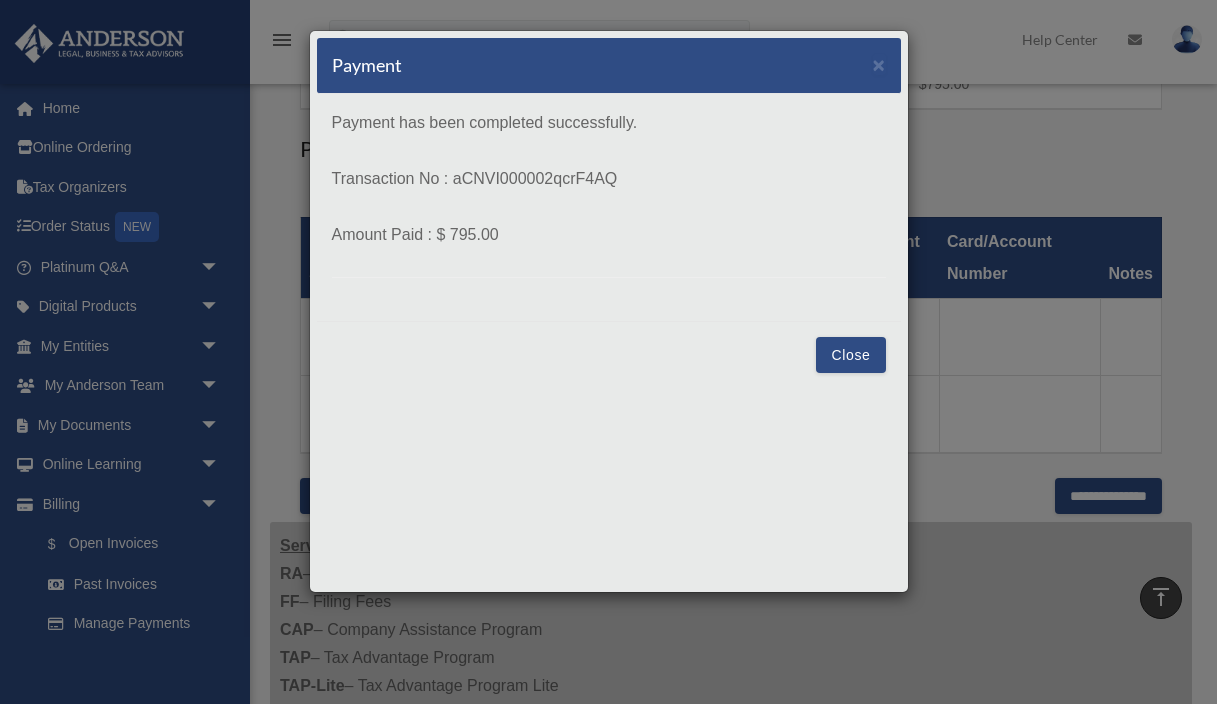 click on "Close" at bounding box center (850, 355) 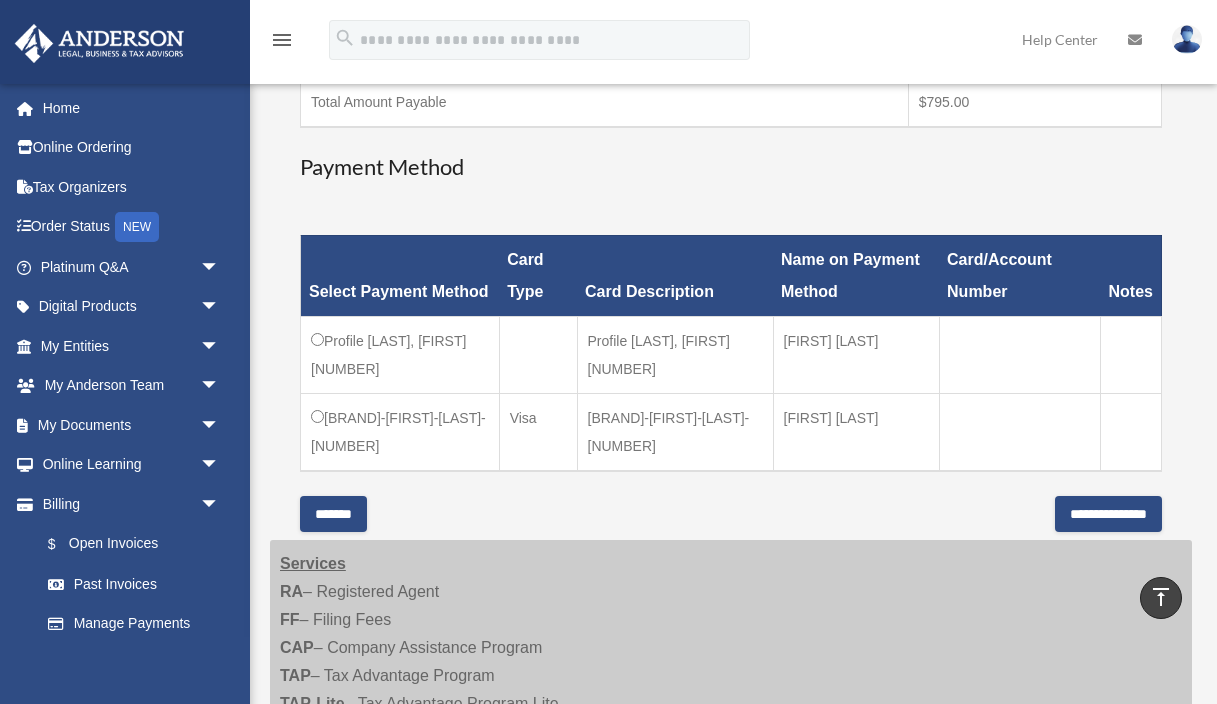 scroll, scrollTop: 0, scrollLeft: 0, axis: both 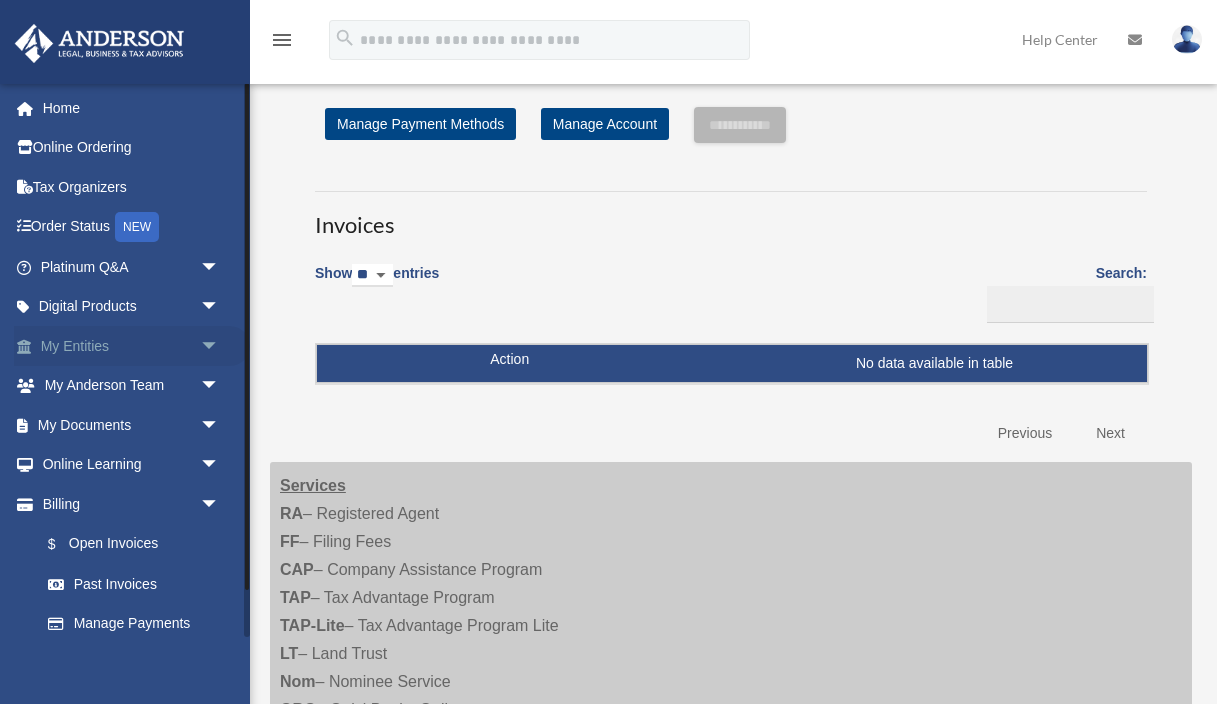 click on "arrow_drop_down" at bounding box center [220, 346] 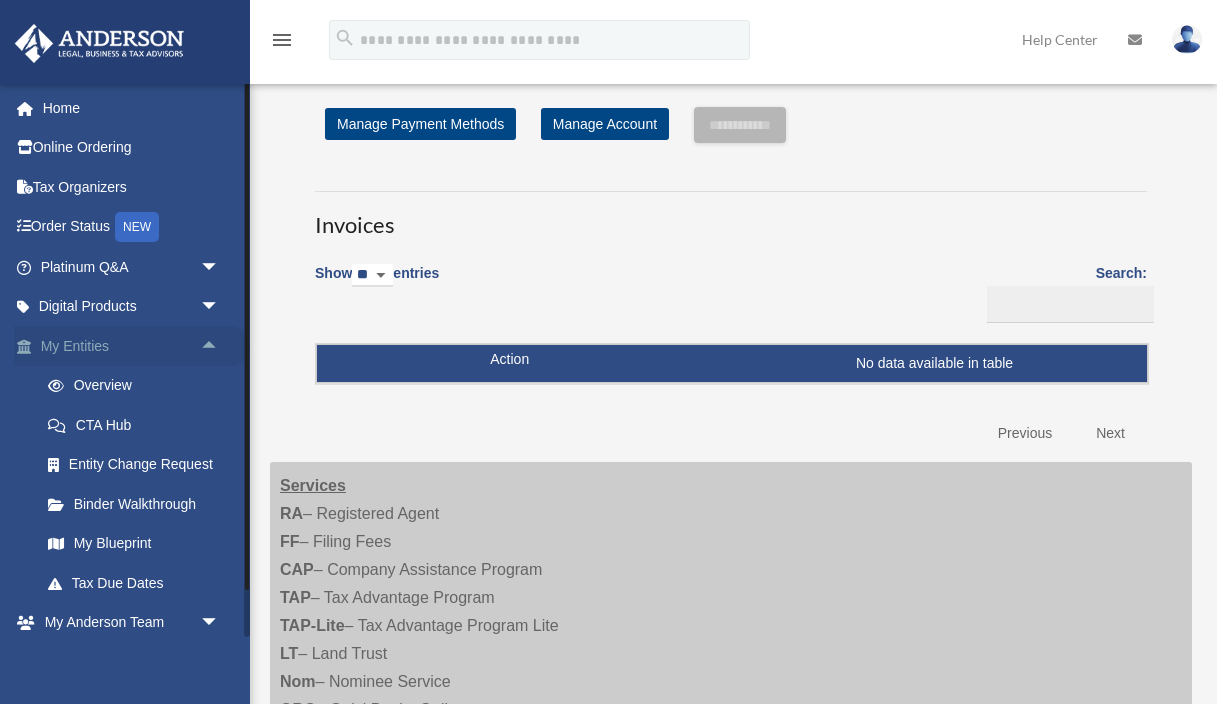 click on "arrow_drop_up" at bounding box center (220, 346) 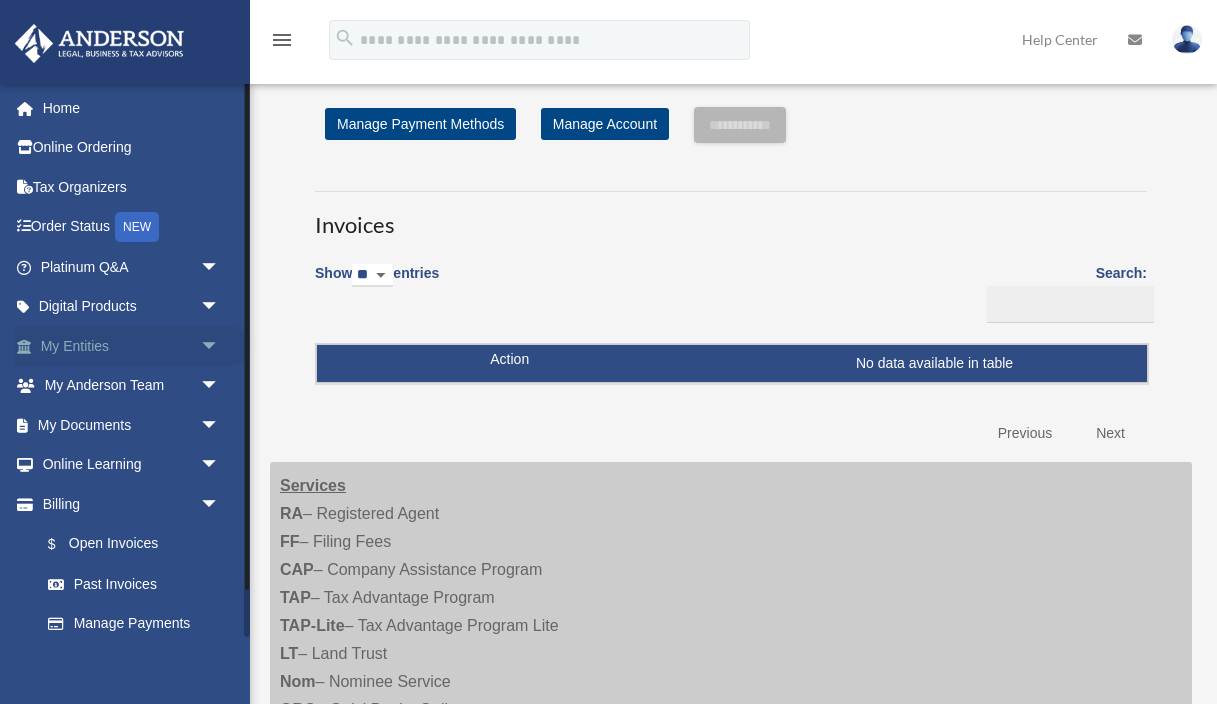 click on "arrow_drop_down" at bounding box center [220, 346] 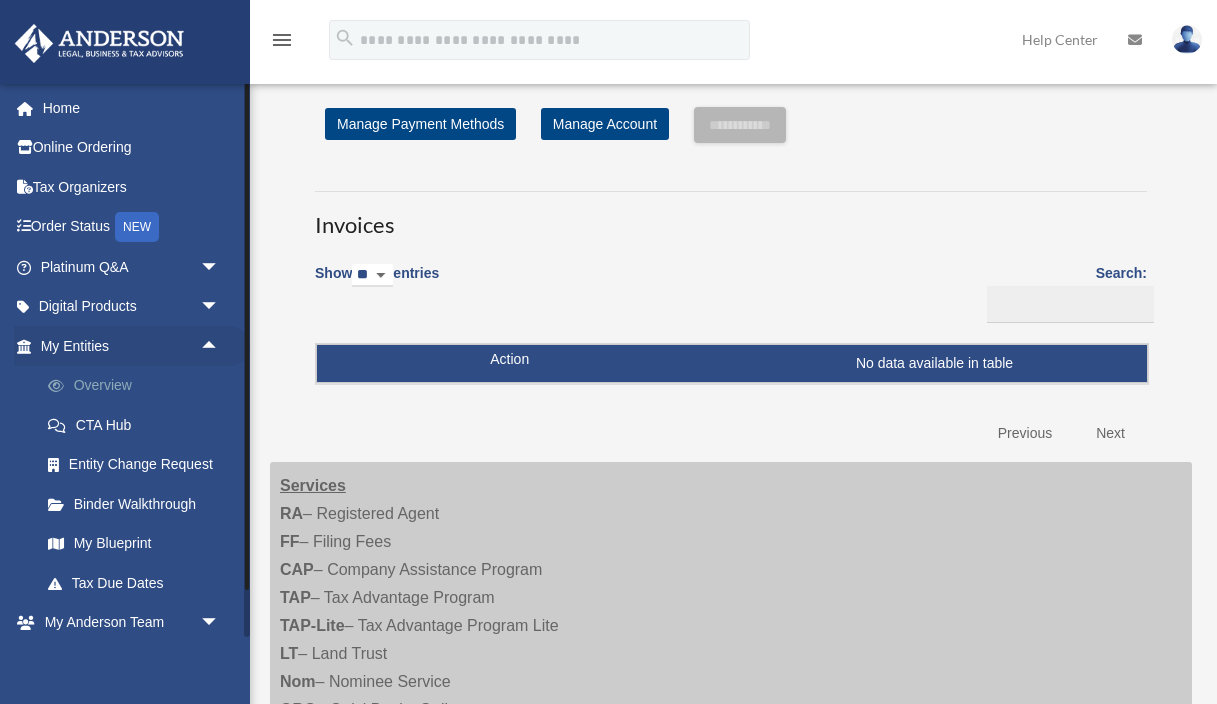 click on "Overview" at bounding box center (139, 386) 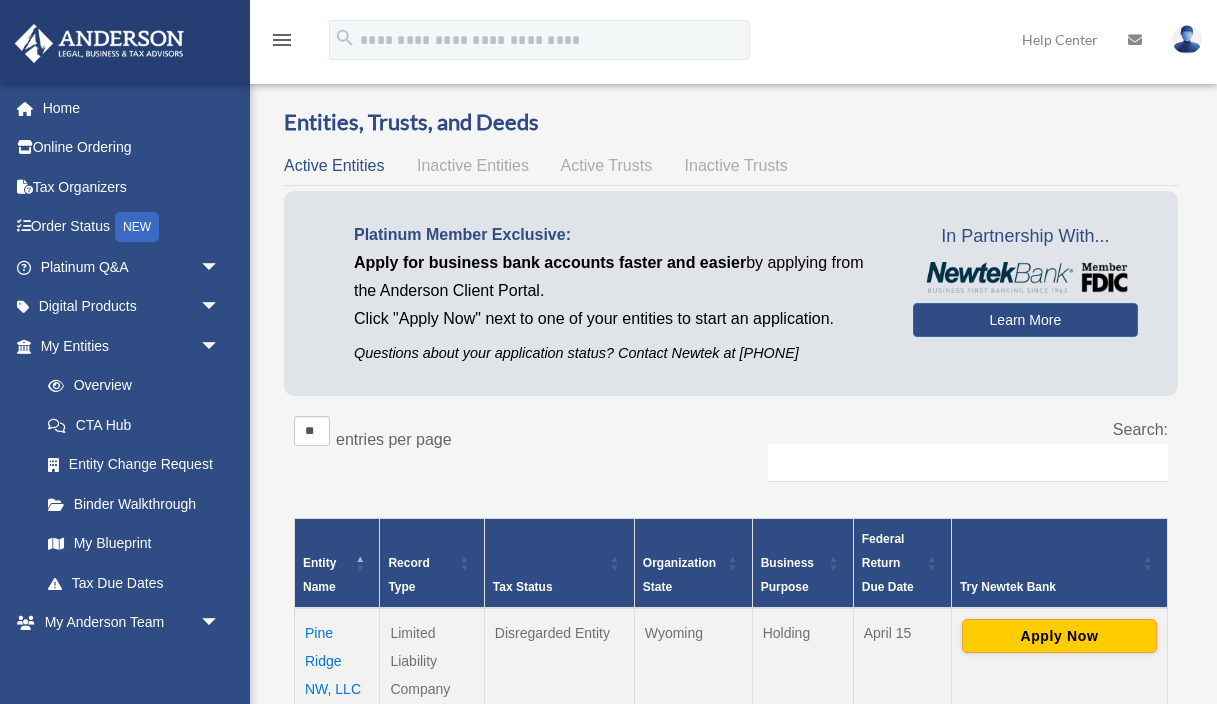 scroll, scrollTop: 0, scrollLeft: 0, axis: both 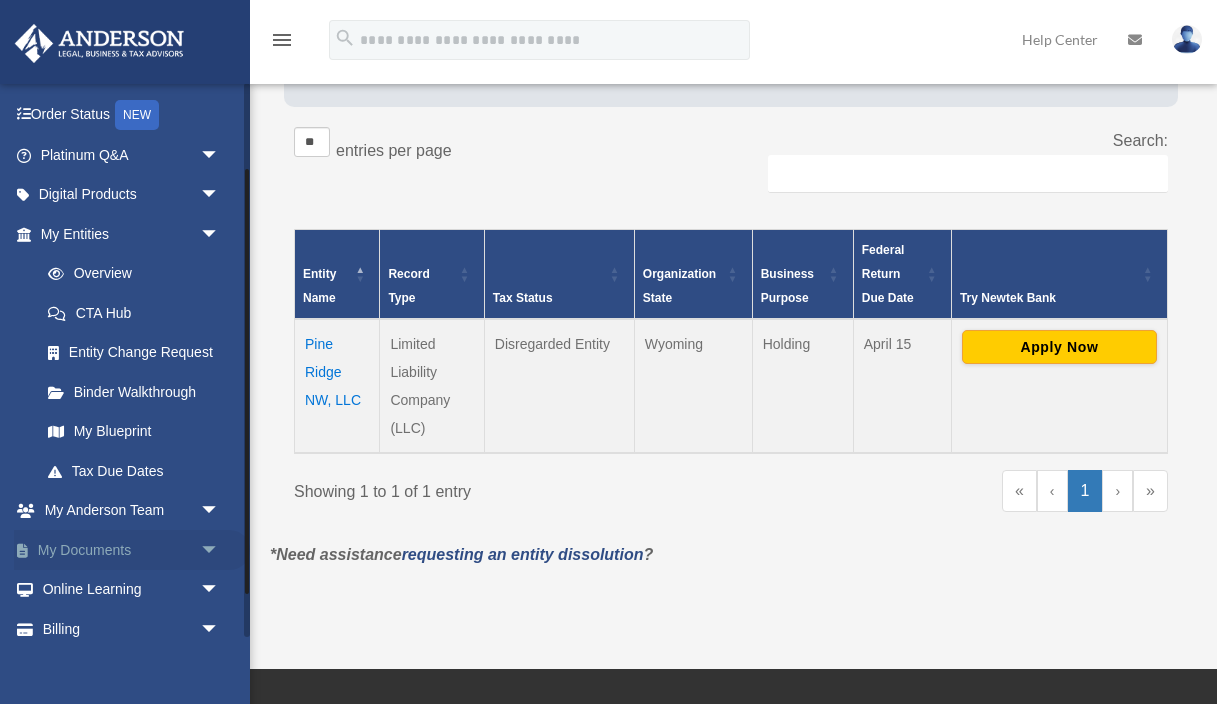 click on "My Documents arrow_drop_down" at bounding box center [132, 550] 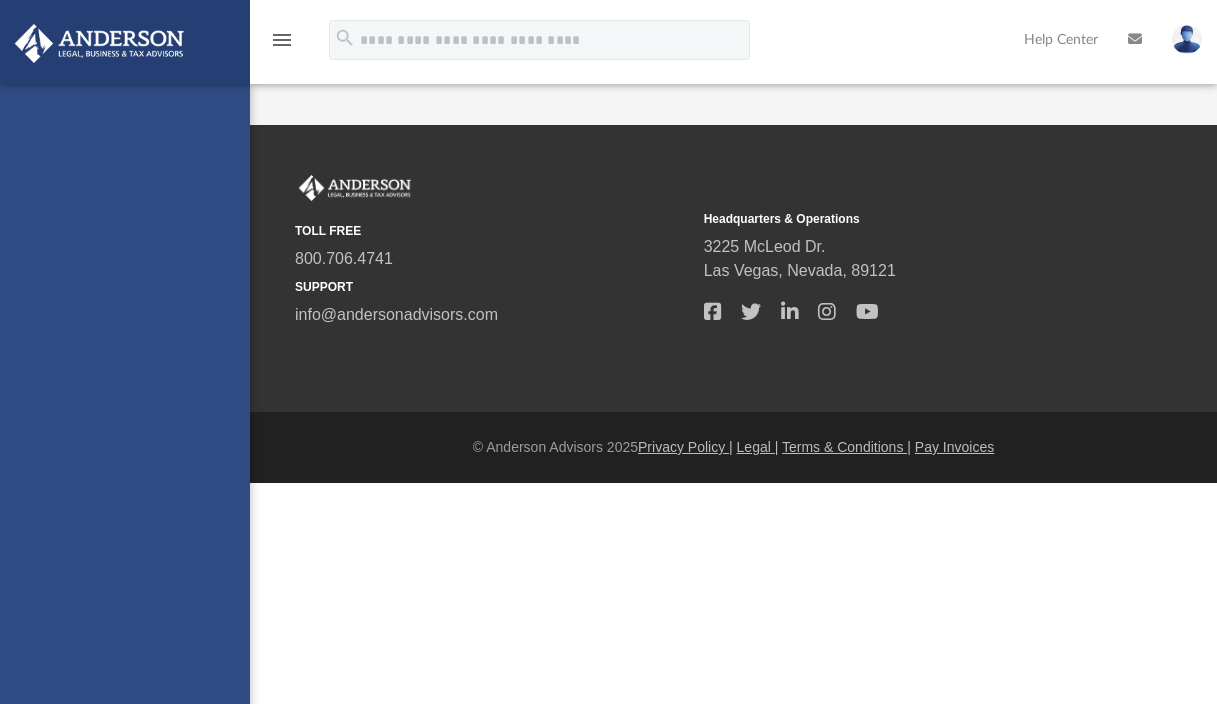 scroll, scrollTop: 0, scrollLeft: 0, axis: both 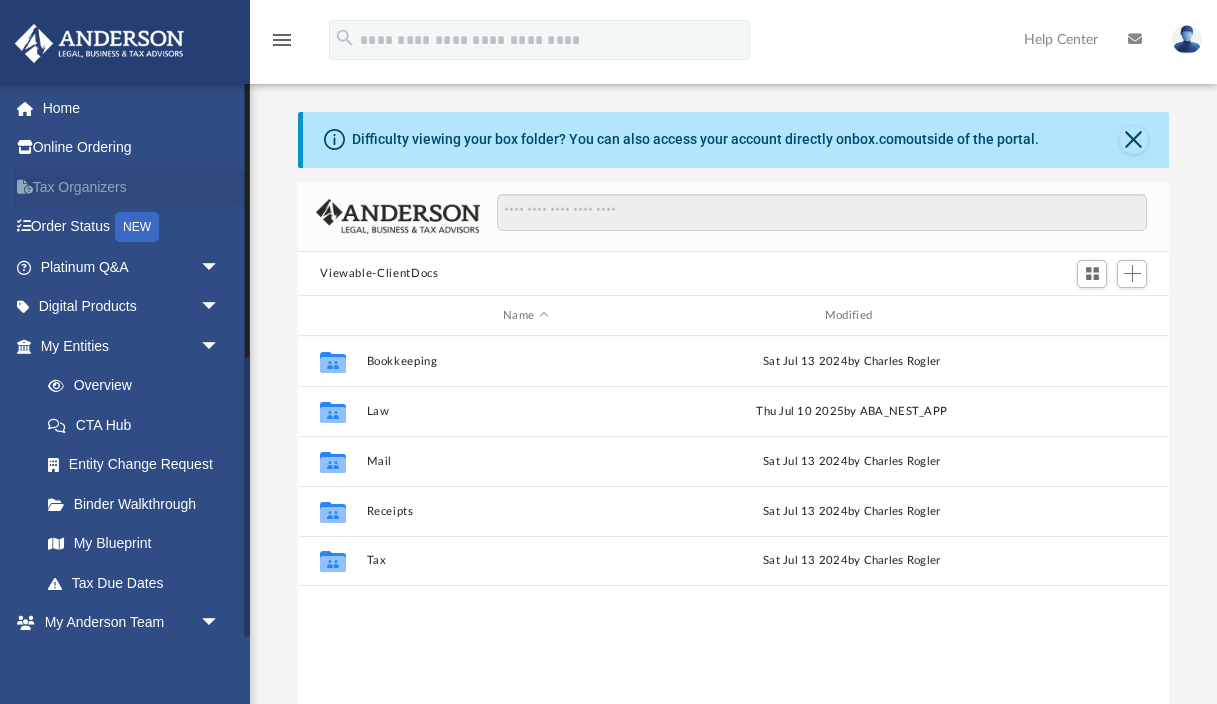 click on "Tax Organizers" at bounding box center (132, 187) 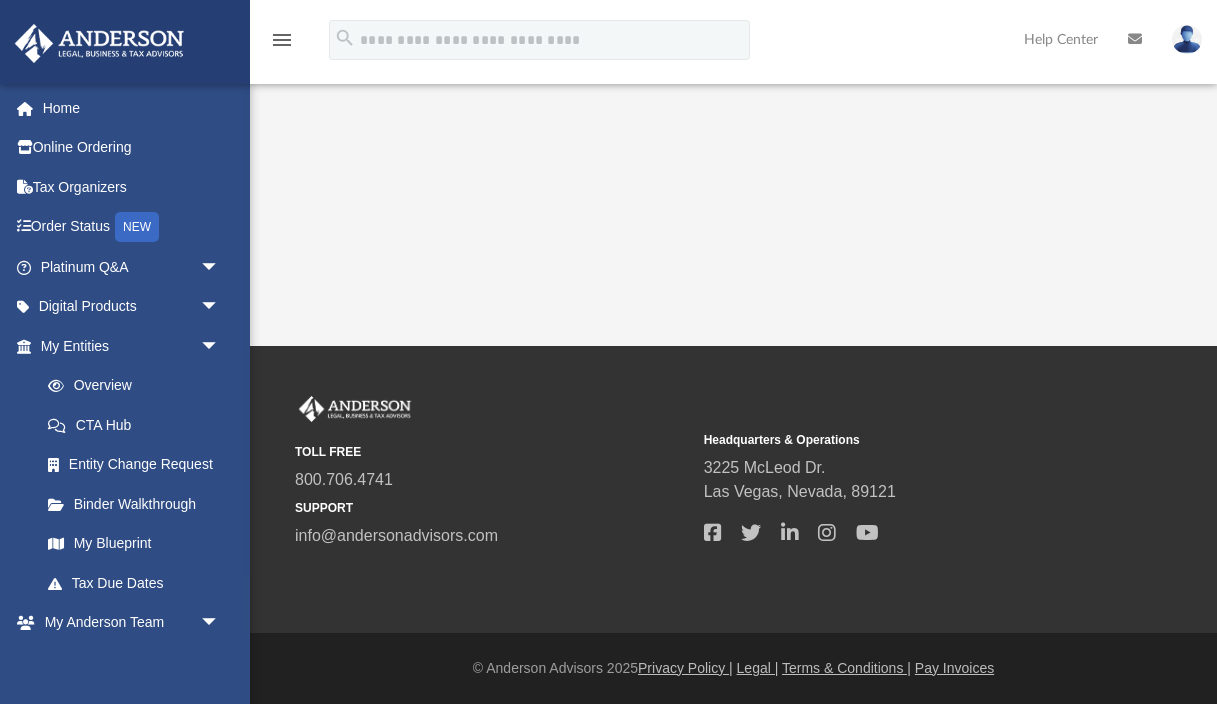 scroll, scrollTop: 0, scrollLeft: 0, axis: both 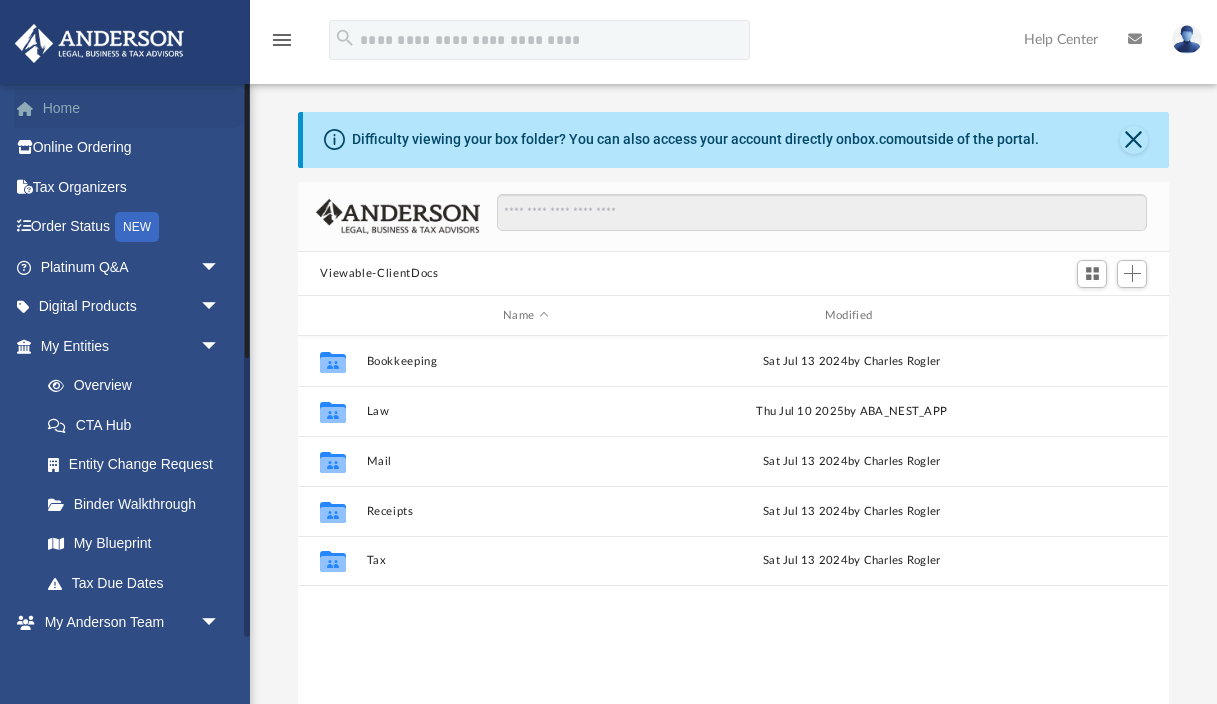 click on "Home" at bounding box center (132, 108) 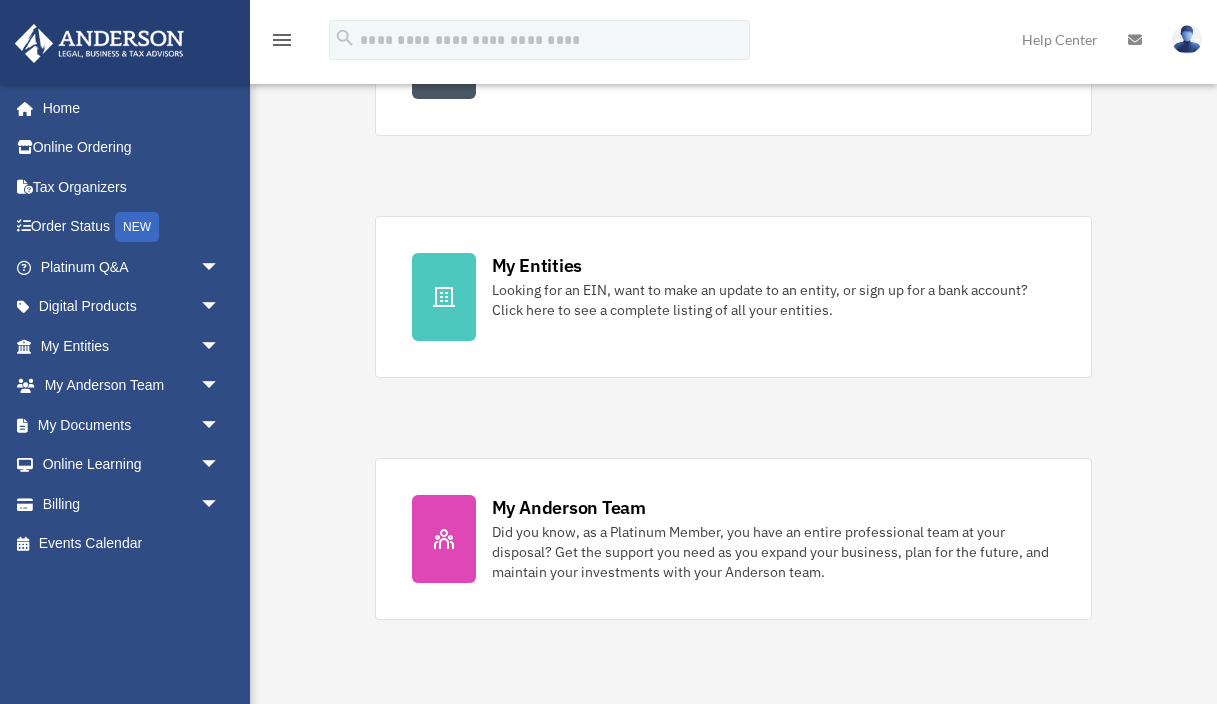scroll, scrollTop: 504, scrollLeft: 0, axis: vertical 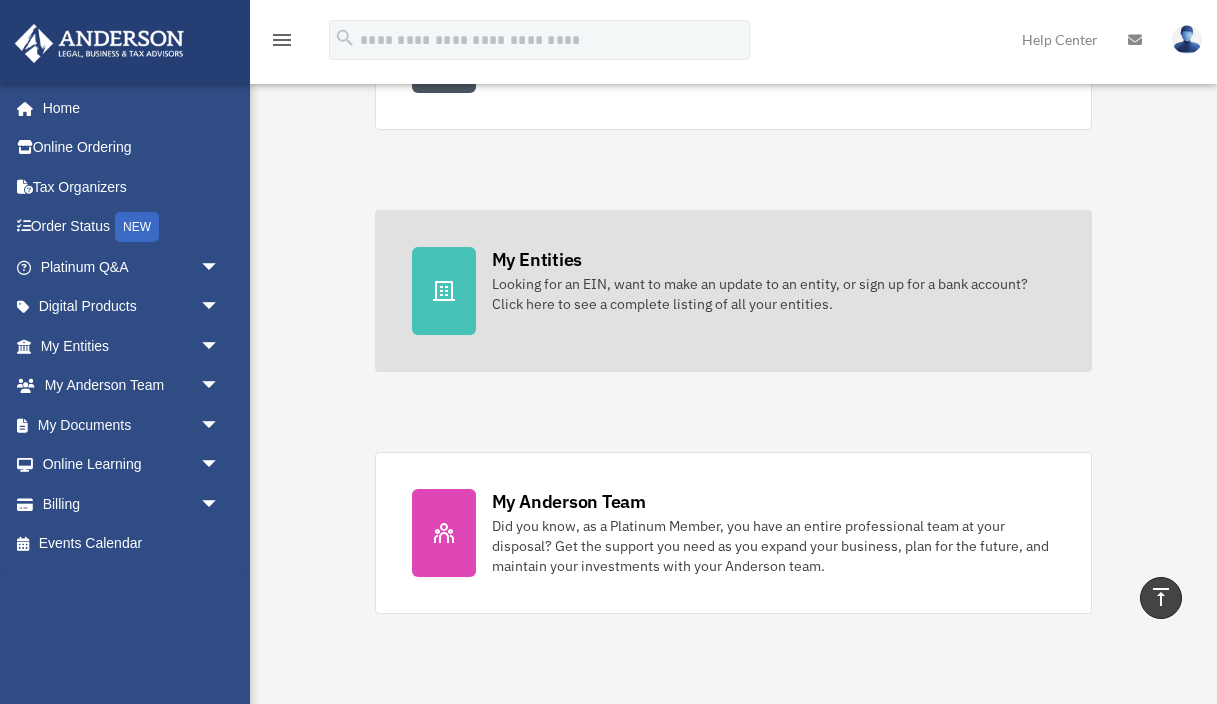 click on "My Entities
Looking for an EIN, want to  make an update to an entity, or sign up for a bank account?  Click here to see a complete listing of all your entities." at bounding box center (734, 291) 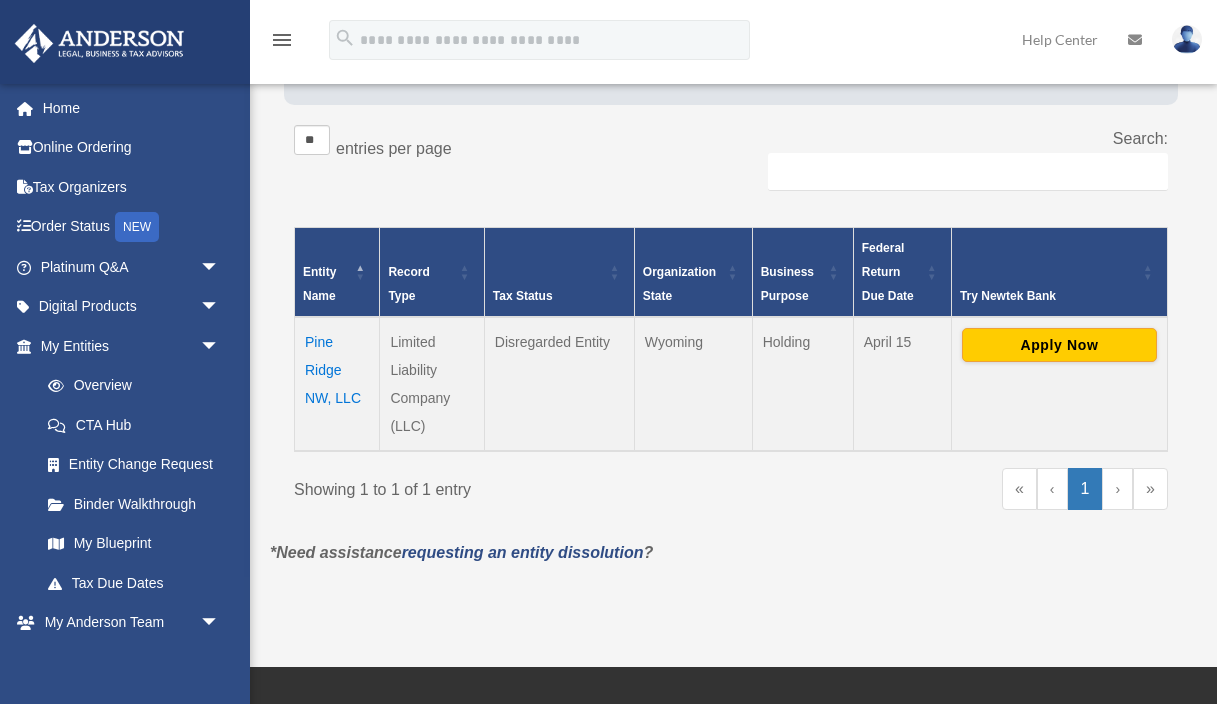 scroll, scrollTop: 294, scrollLeft: 0, axis: vertical 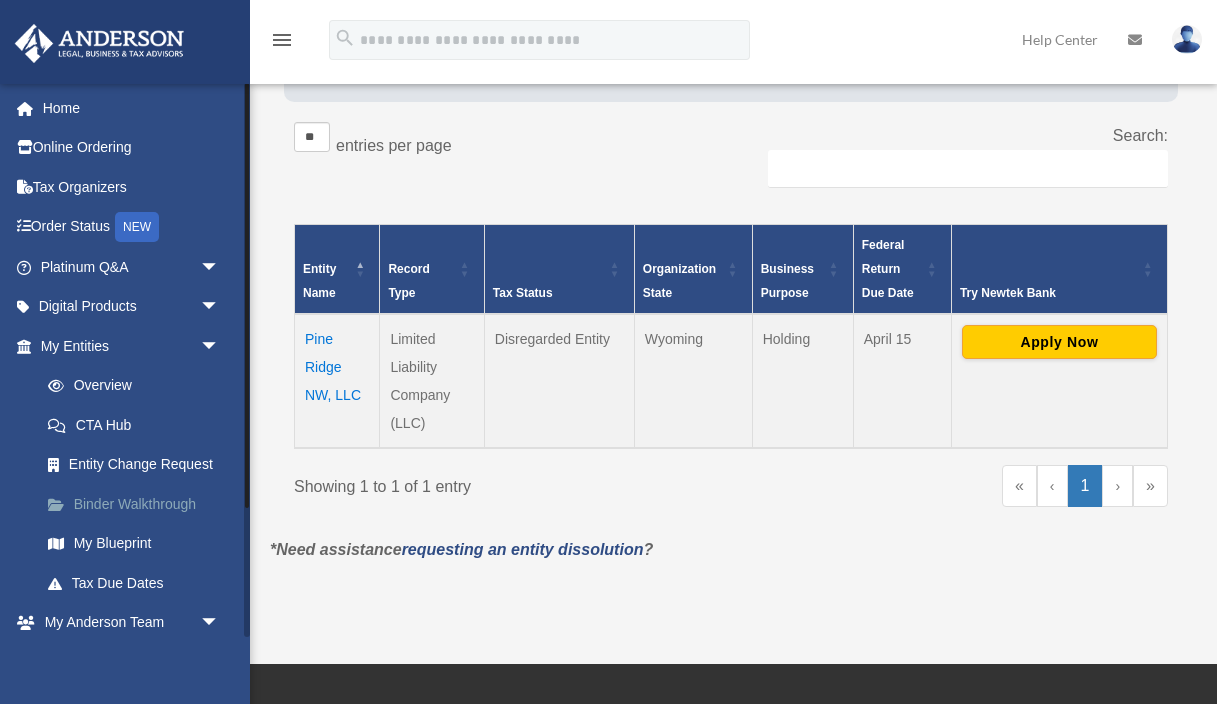 click on "Binder Walkthrough" at bounding box center [139, 504] 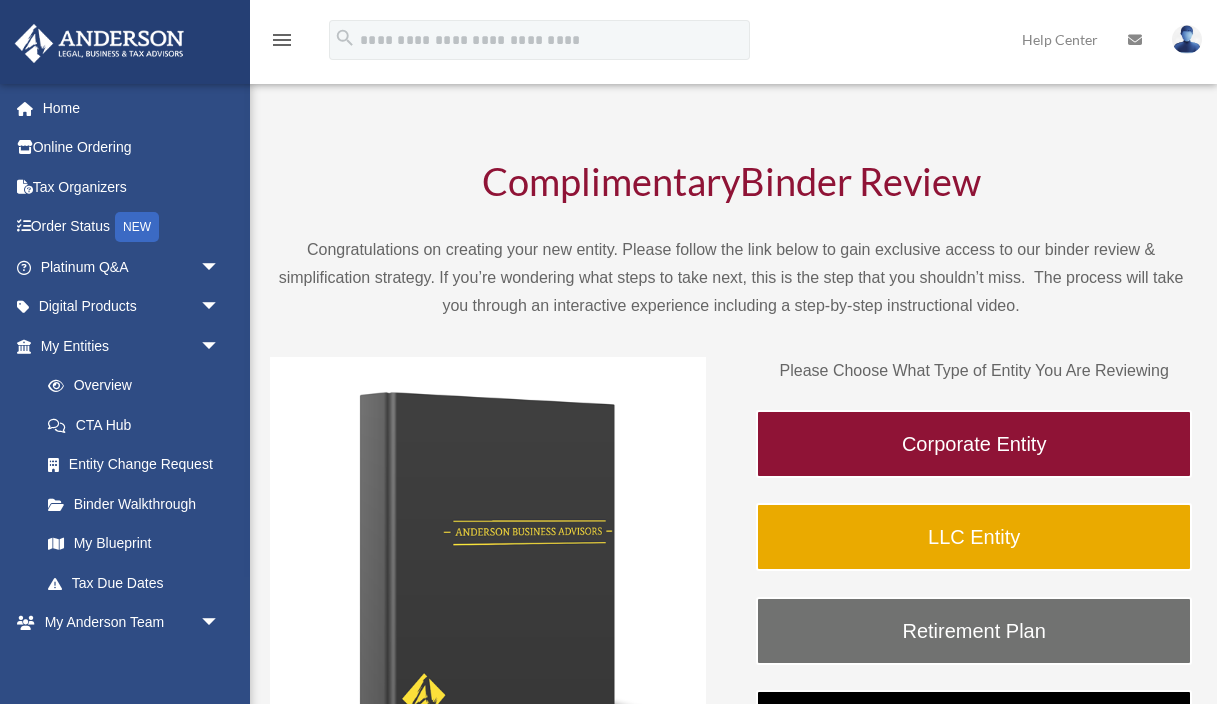 scroll, scrollTop: 0, scrollLeft: 0, axis: both 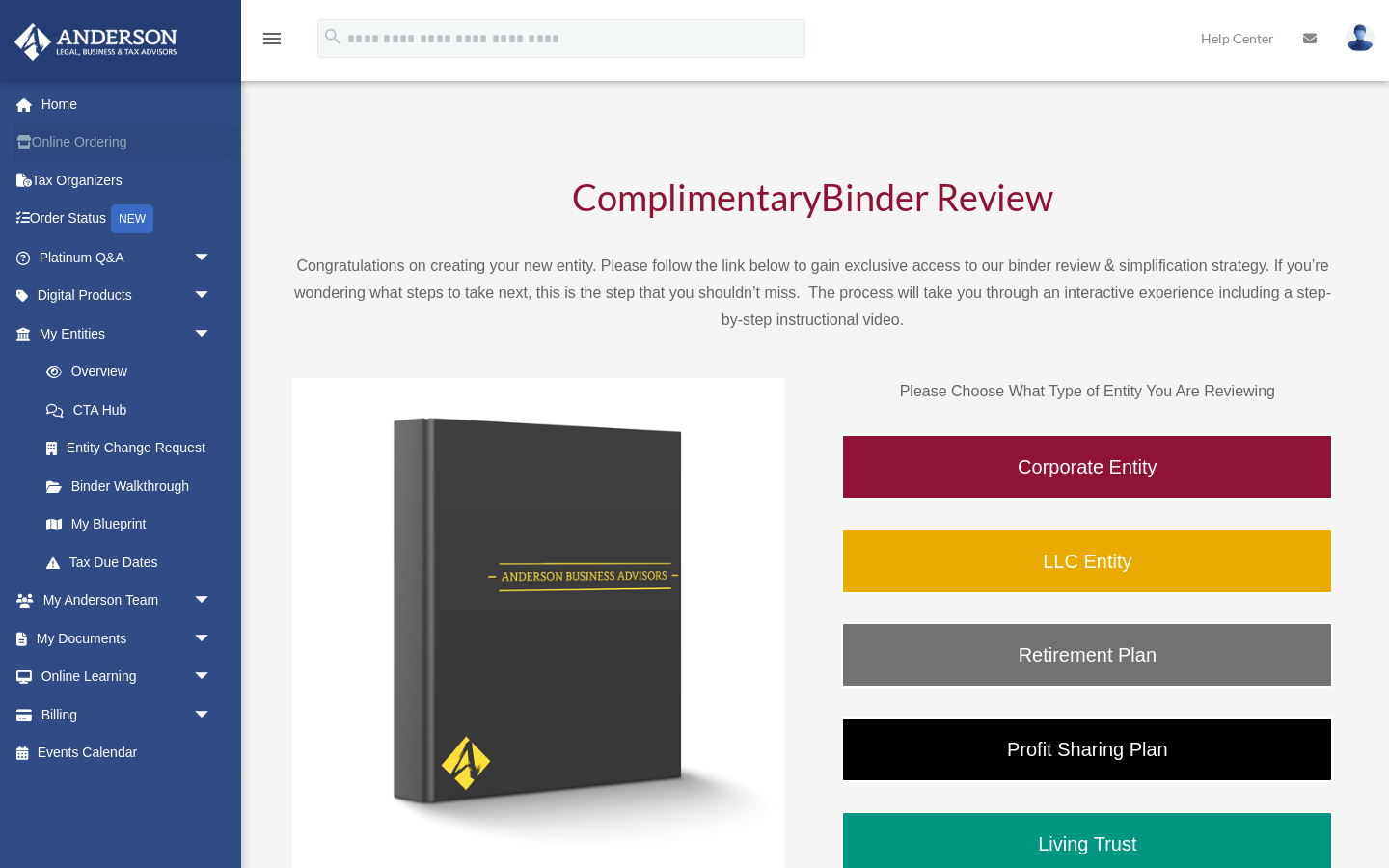 click on "Online Ordering" at bounding box center (127, 143) 